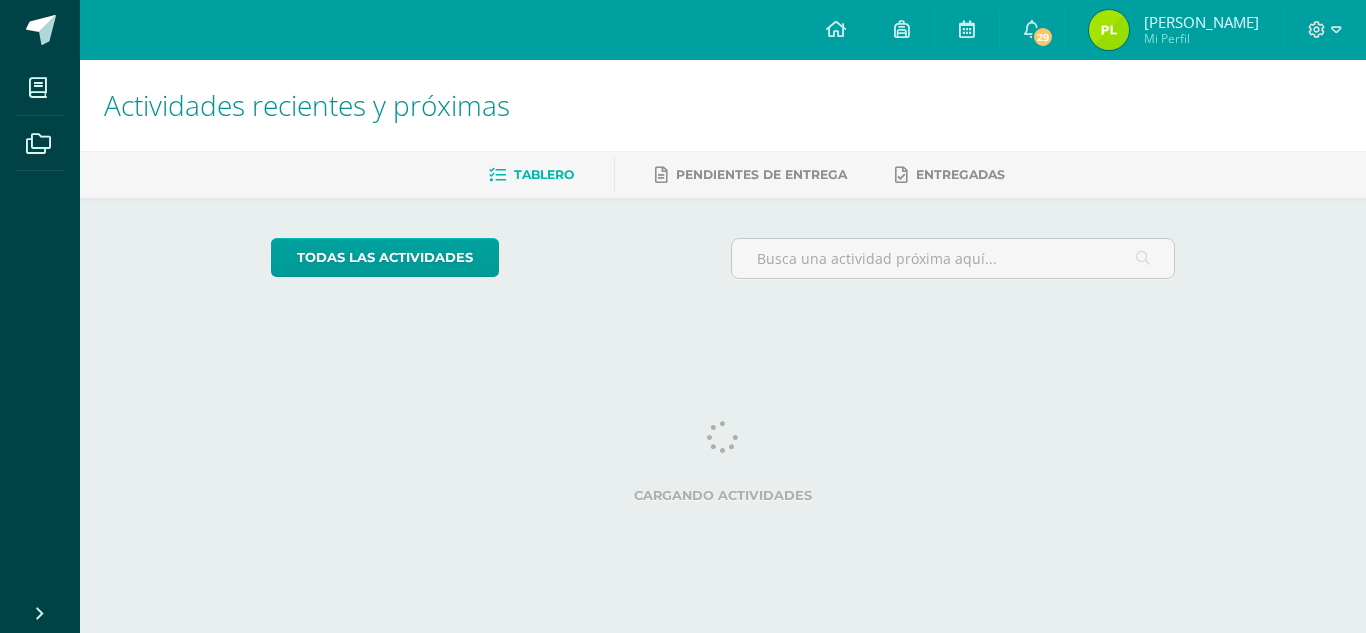 scroll, scrollTop: 0, scrollLeft: 0, axis: both 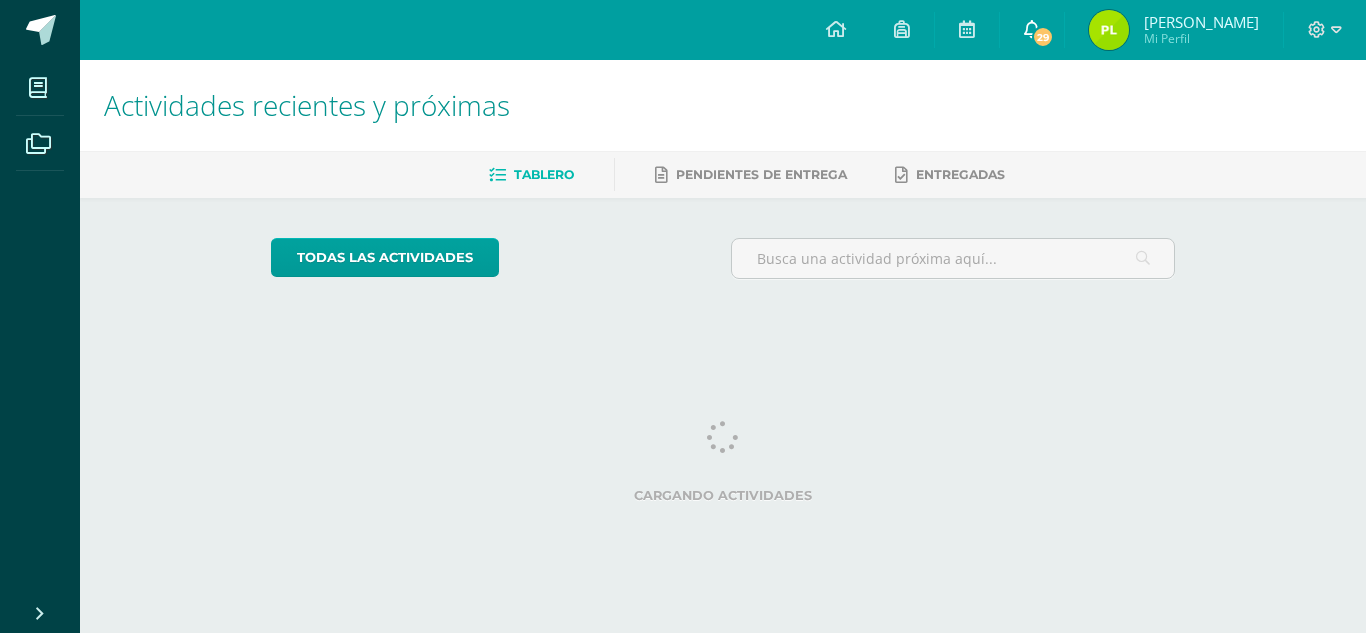 click on "29" at bounding box center [1032, 30] 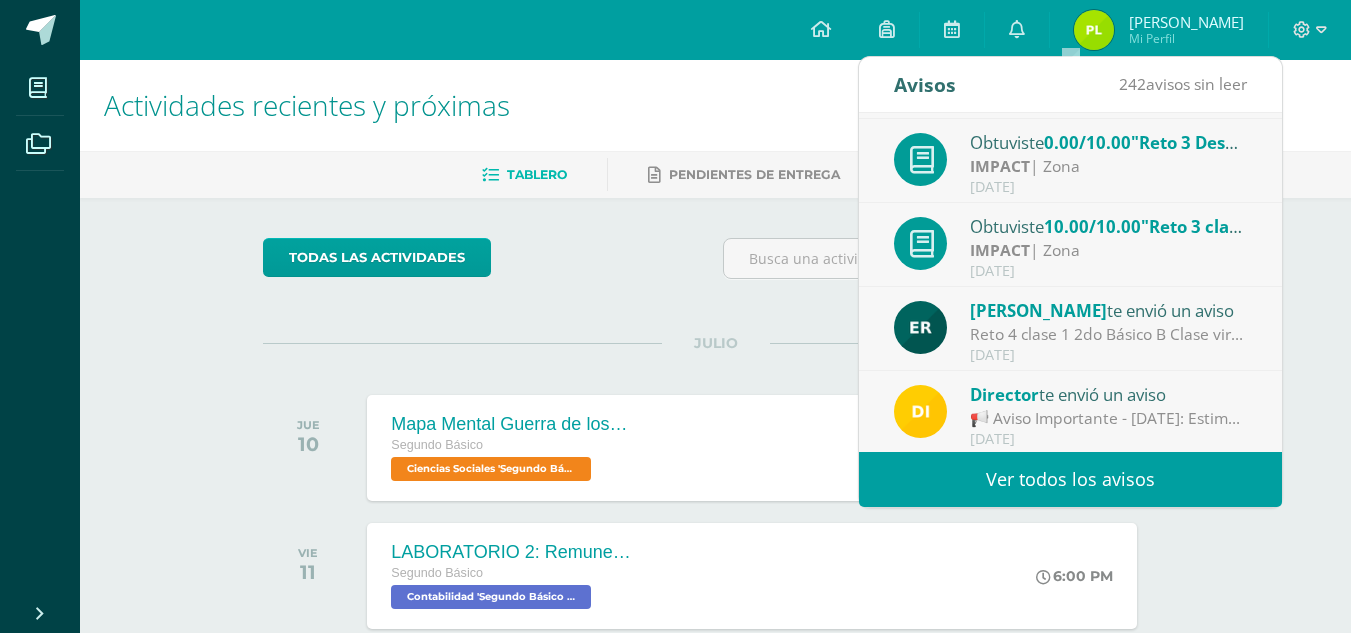 scroll, scrollTop: 333, scrollLeft: 0, axis: vertical 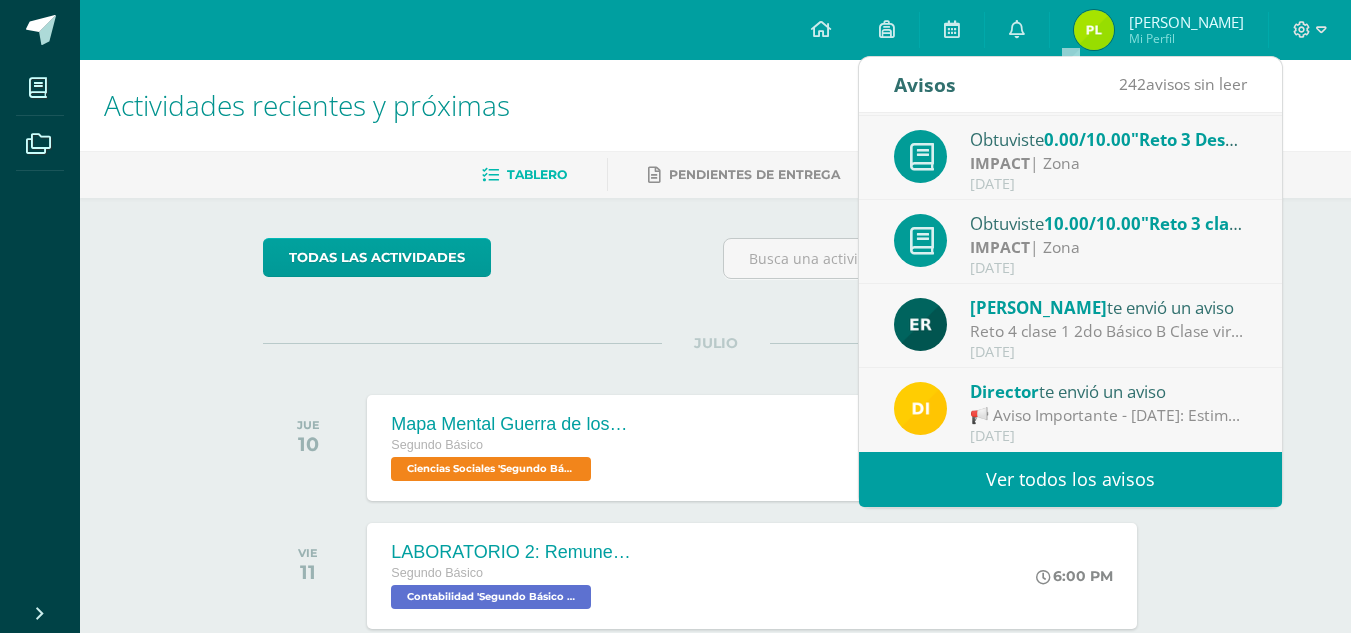 click on "[DATE]" at bounding box center [1109, 184] 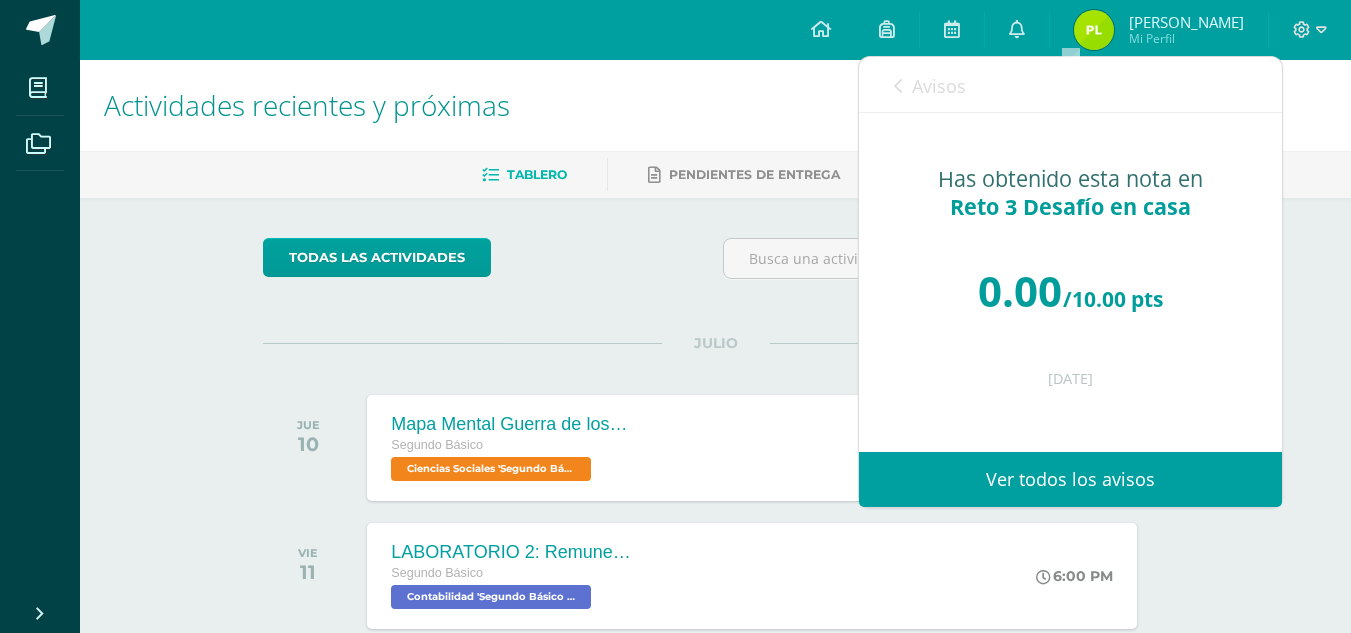 click on "Avisos" at bounding box center [939, 86] 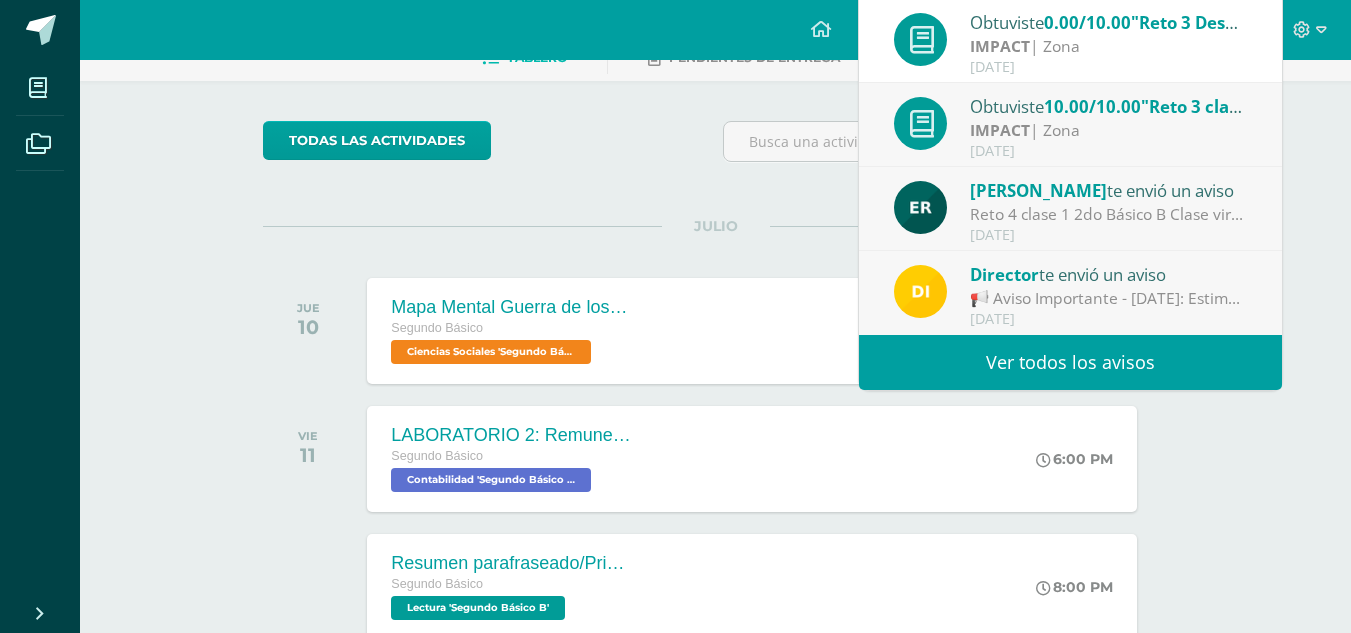 scroll, scrollTop: 127, scrollLeft: 0, axis: vertical 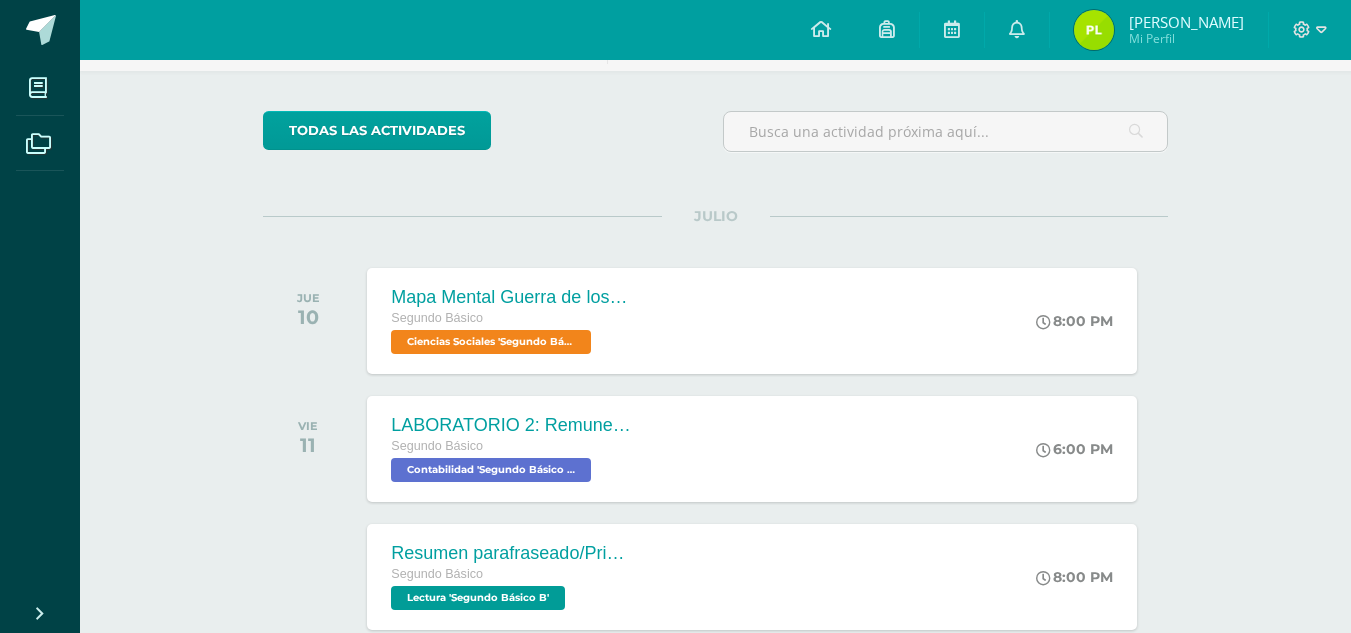 click on "todas las Actividades
No tienes actividades
Échale un vistazo a los demás períodos o  sal y disfruta del sol
JULIO
JUE
10
Mapa Mental Guerra de los cien años
Segundo Básico
Ciencias Sociales 'Segundo Básico B'
8:00 PM
Mapa Mental Guerra de los cien años" at bounding box center (715, 605) 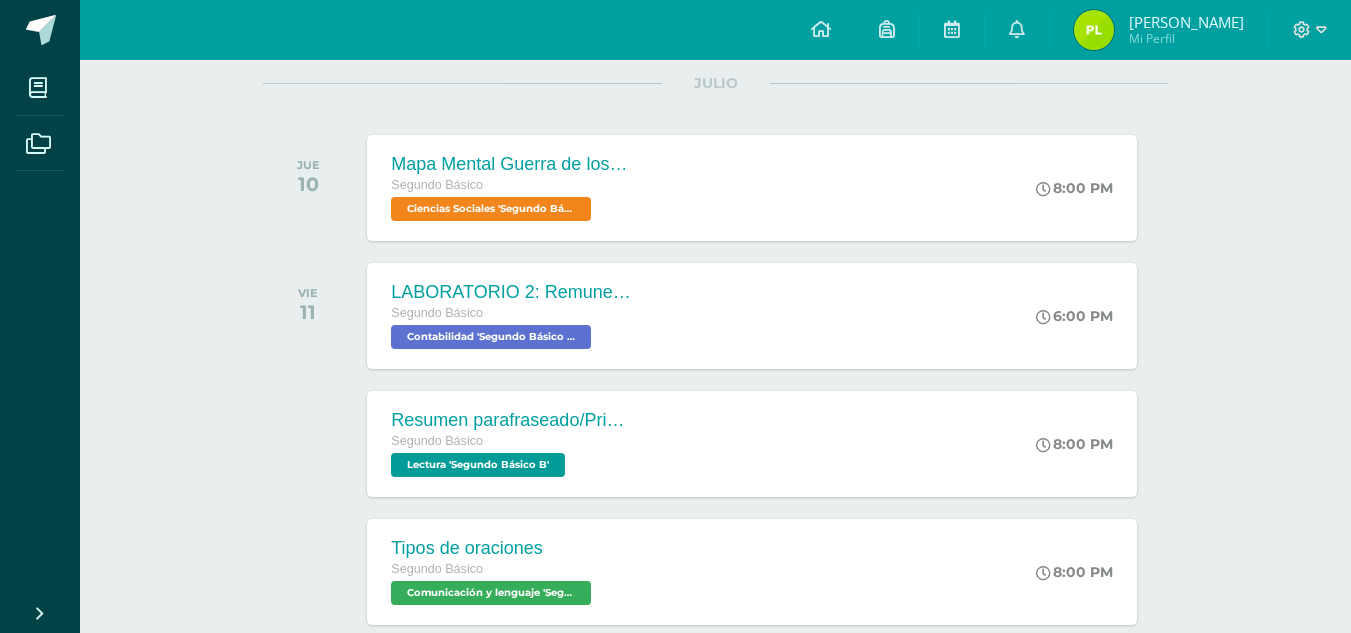 scroll, scrollTop: 254, scrollLeft: 0, axis: vertical 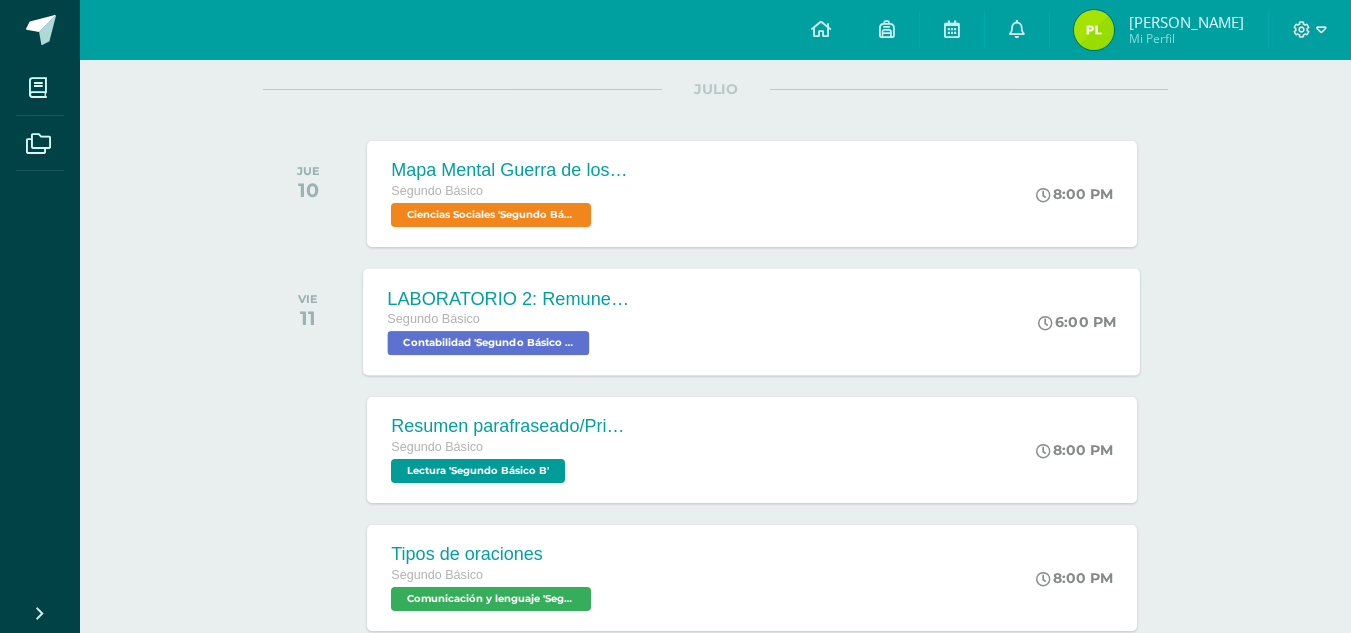 click on "LABORATORIO 2: Remuneraciones y deducciones.
Segundo Básico
Contabilidad 'Segundo Básico B'
6:00 PM
LABORATORIO 2: Remuneraciones y deducciones.
Contabilidad
Cargando contenido" at bounding box center [752, 321] 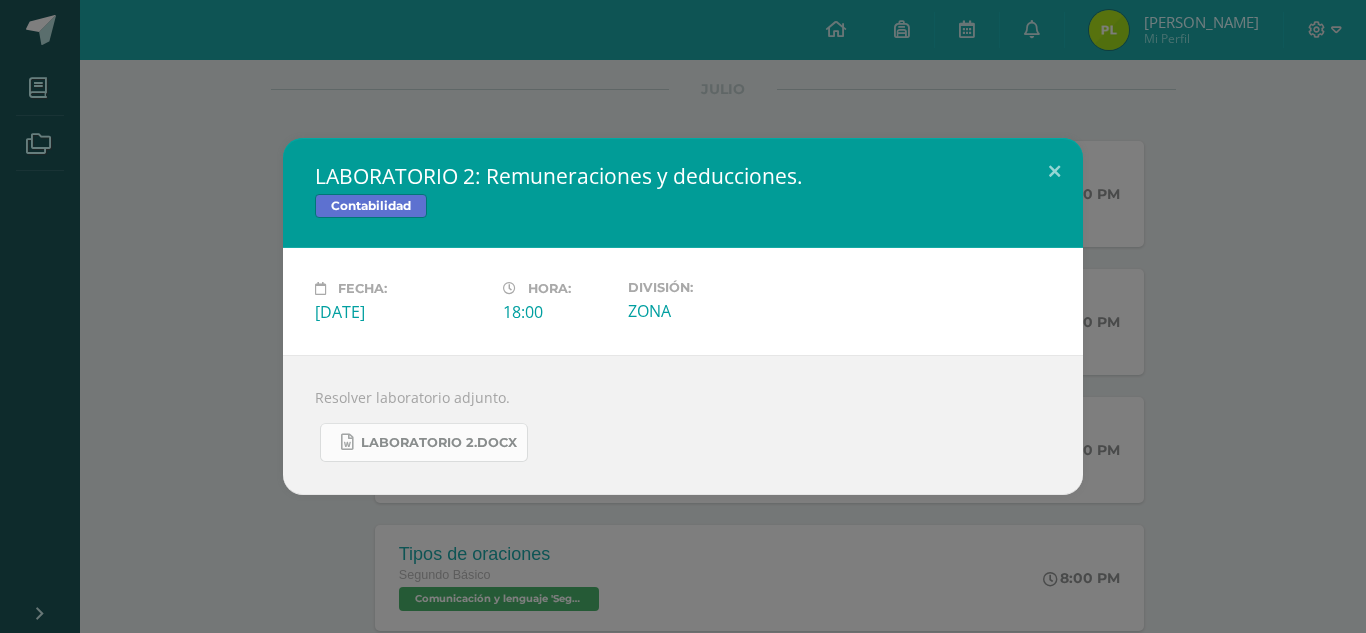 click on "LABORATORIO 2.docx" at bounding box center (439, 443) 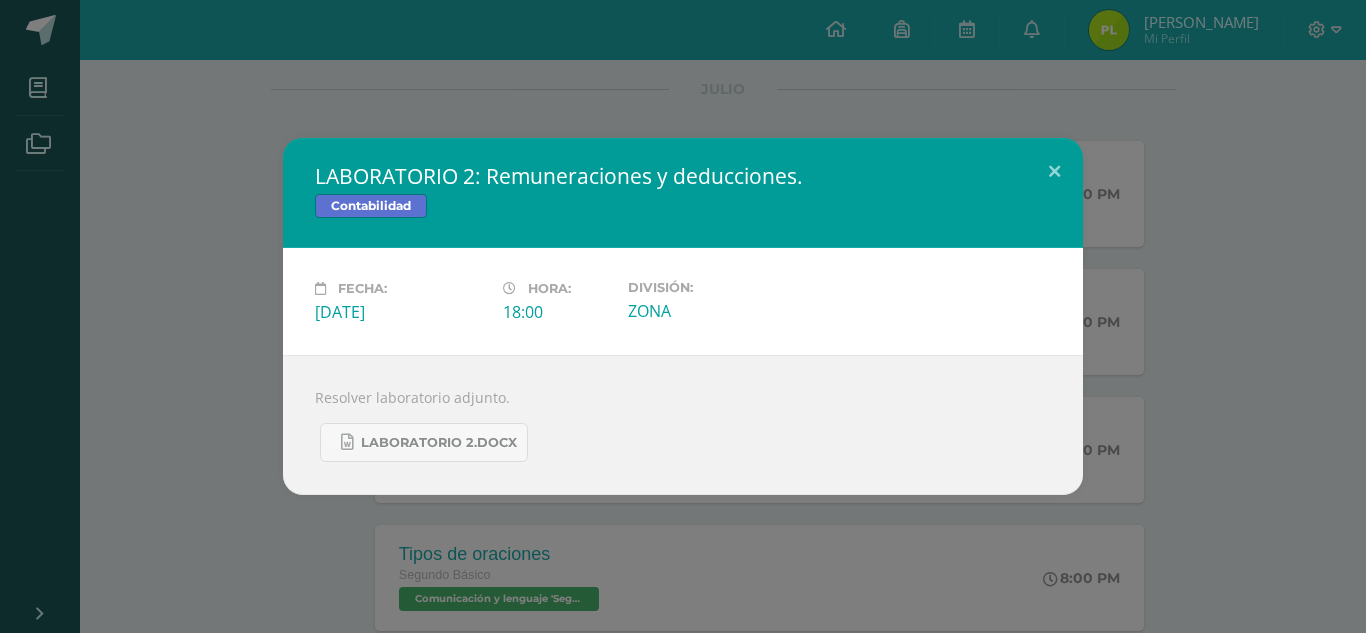 click on "LABORATORIO 2: Remuneraciones y deducciones.
Contabilidad
Fecha:
Viernes 11 de Julio
Hora:
18:00
División:" at bounding box center [683, 316] 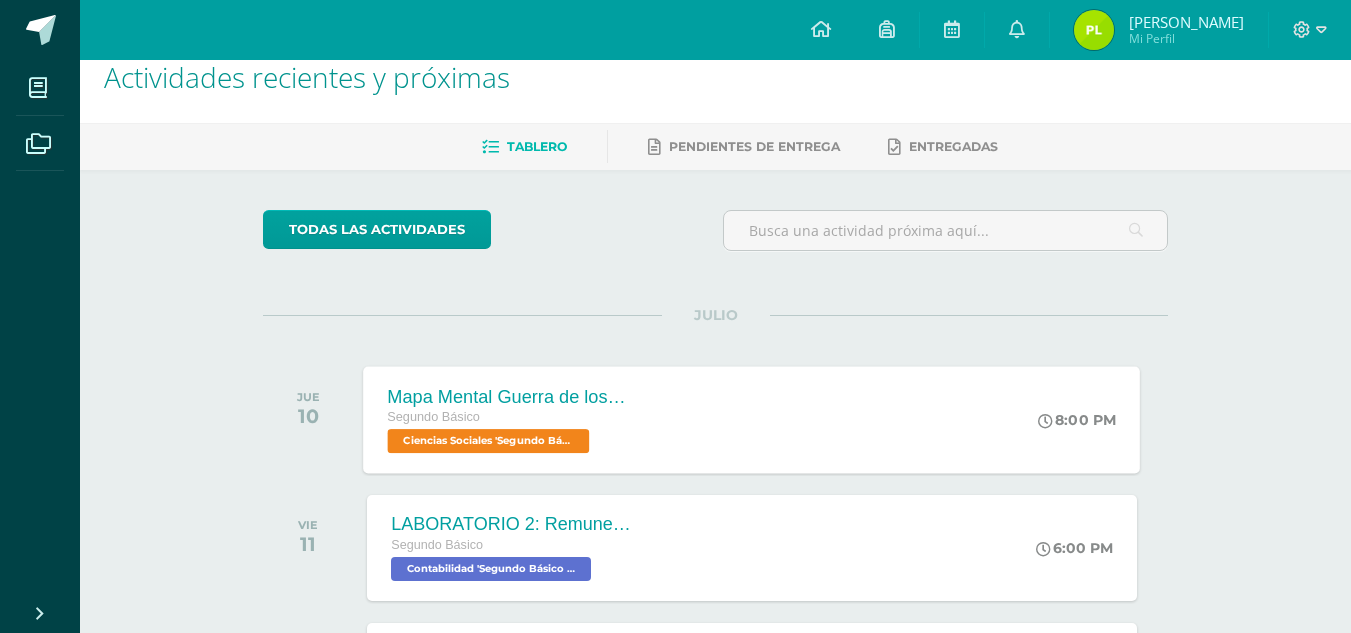 scroll, scrollTop: 0, scrollLeft: 0, axis: both 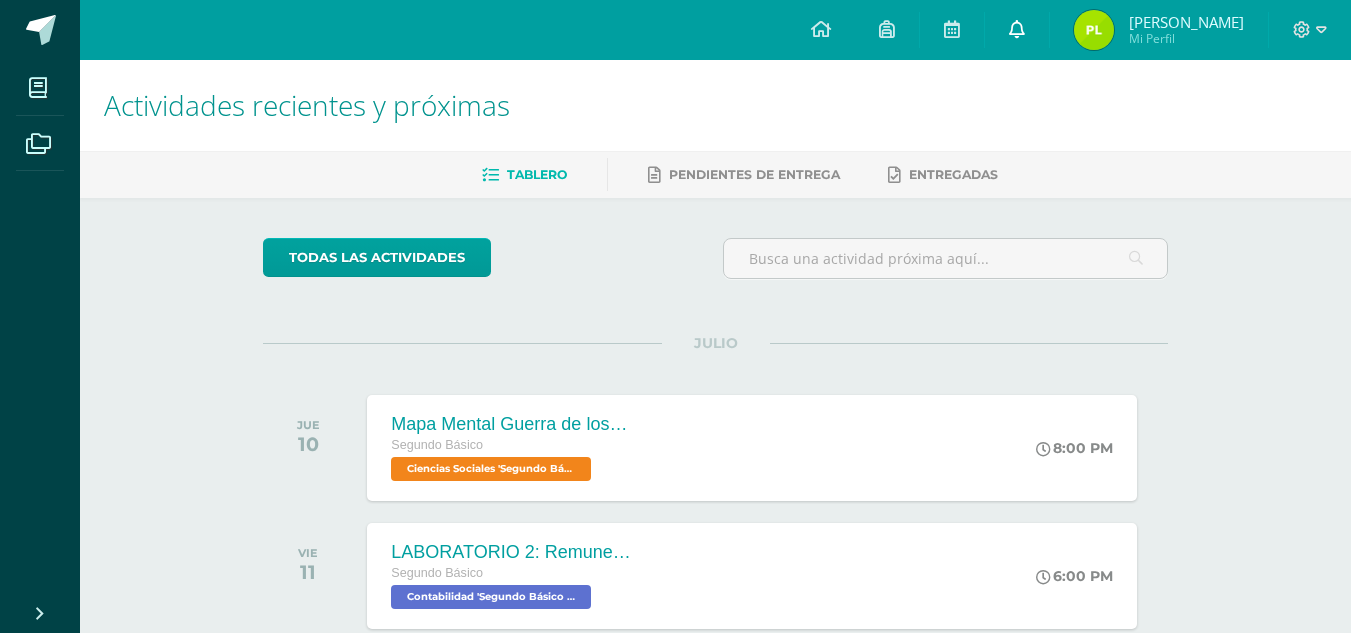 click at bounding box center (1017, 29) 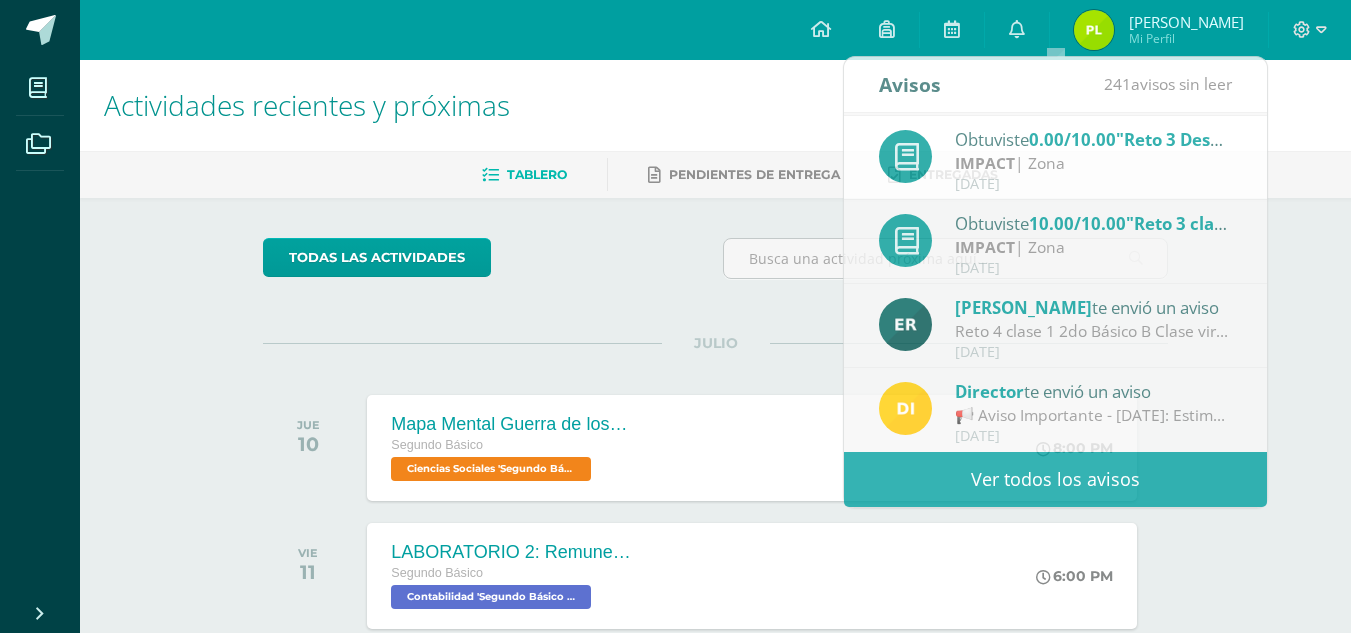 click on "Actividades recientes y próximas" at bounding box center [715, 105] 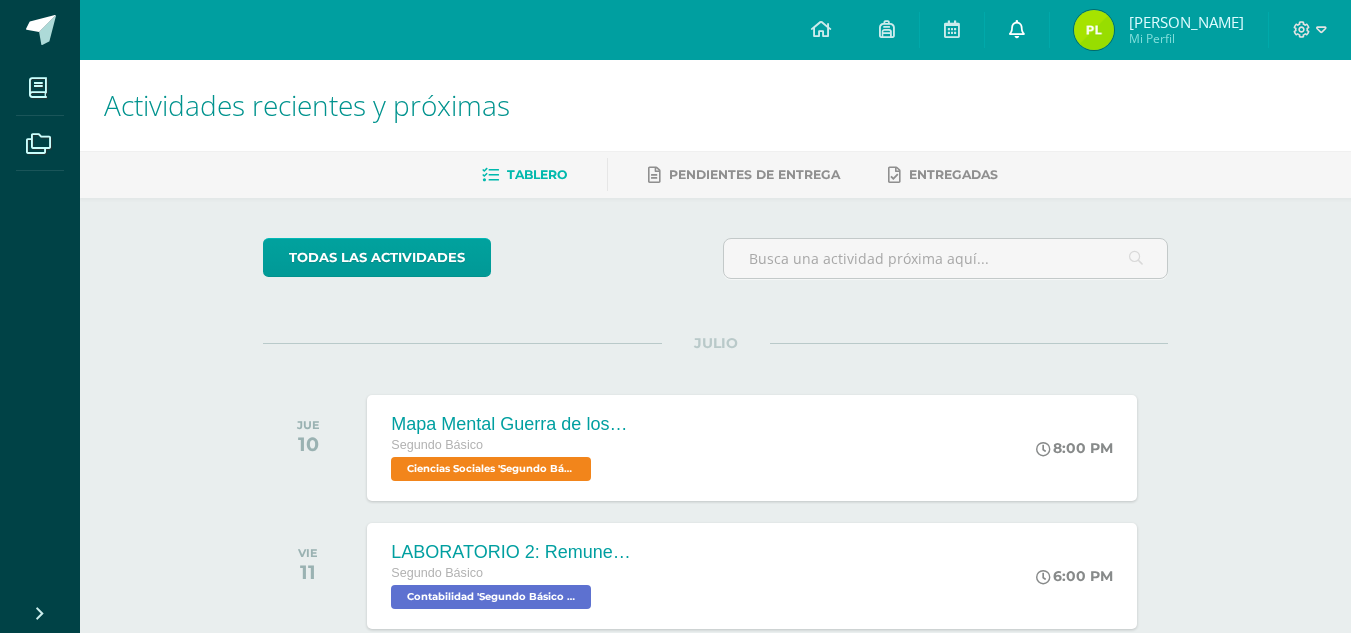 click on "0" at bounding box center [1017, 30] 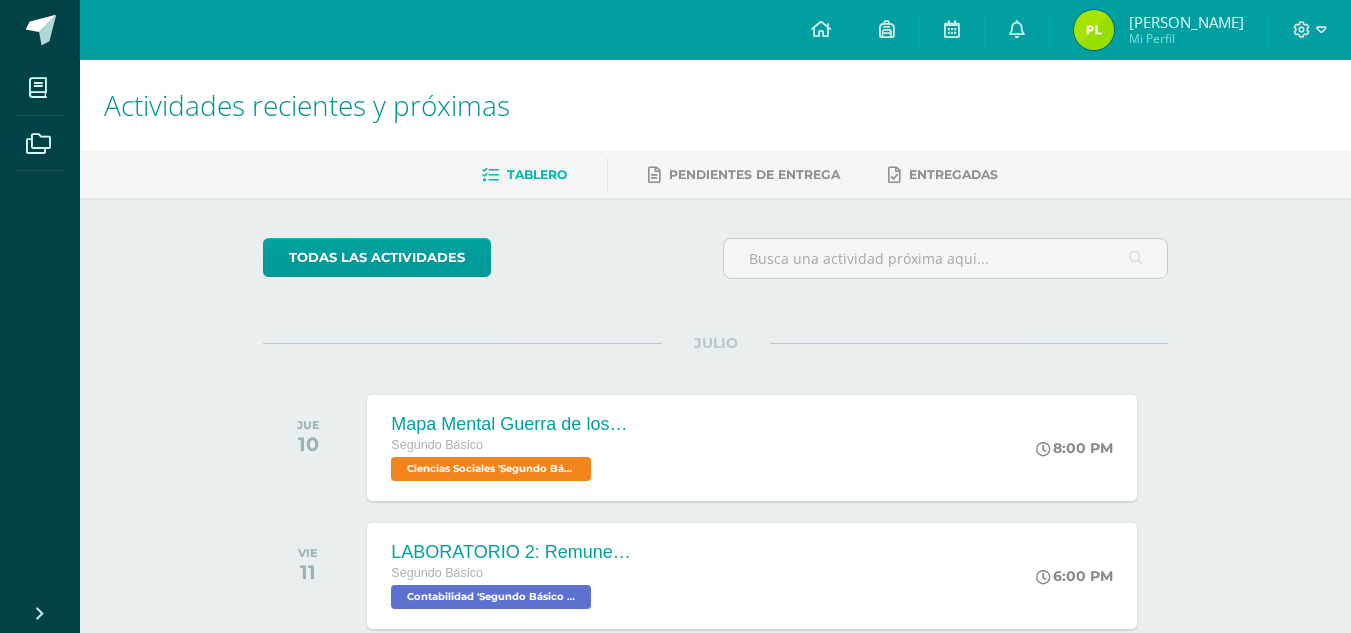 click on "Actividades recientes y próximas" at bounding box center (715, 105) 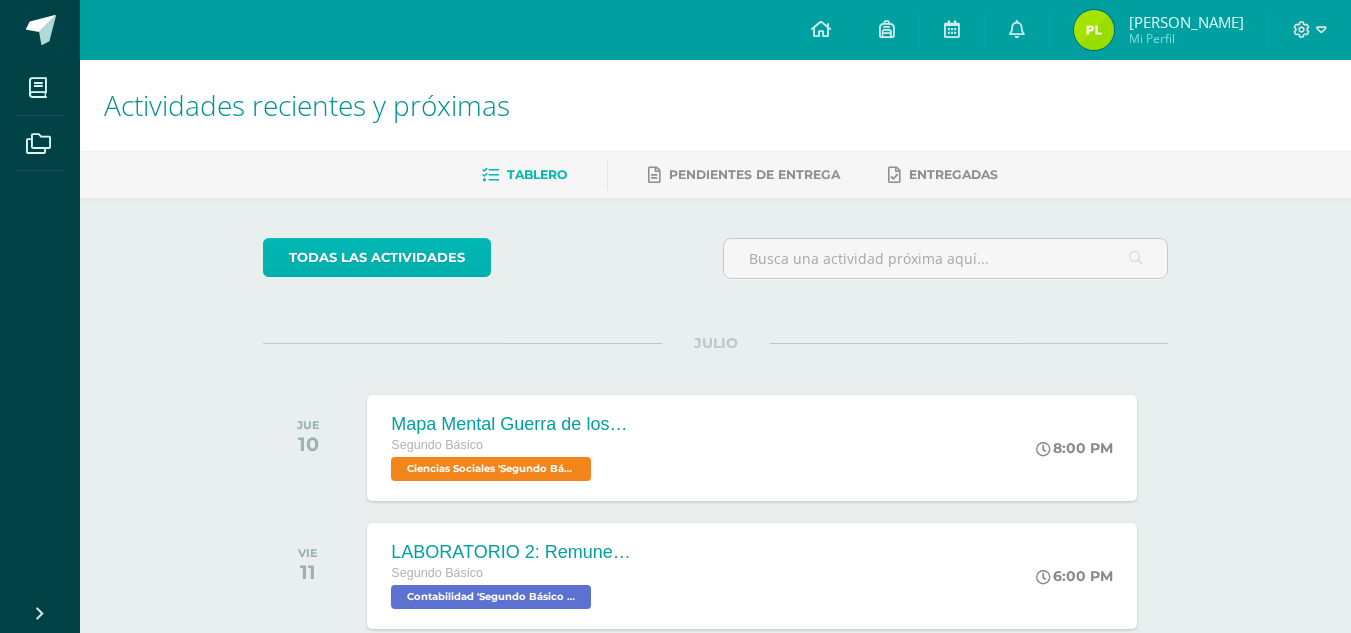 click on "todas las Actividades" at bounding box center [377, 257] 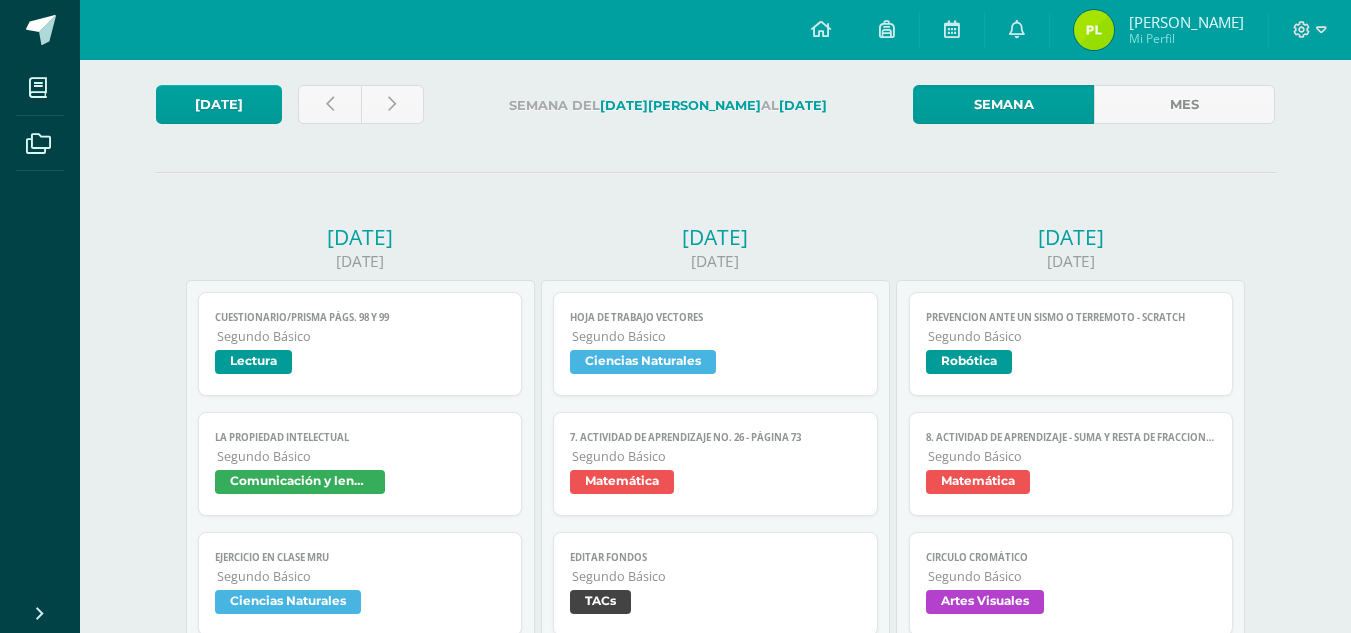 scroll, scrollTop: 0, scrollLeft: 0, axis: both 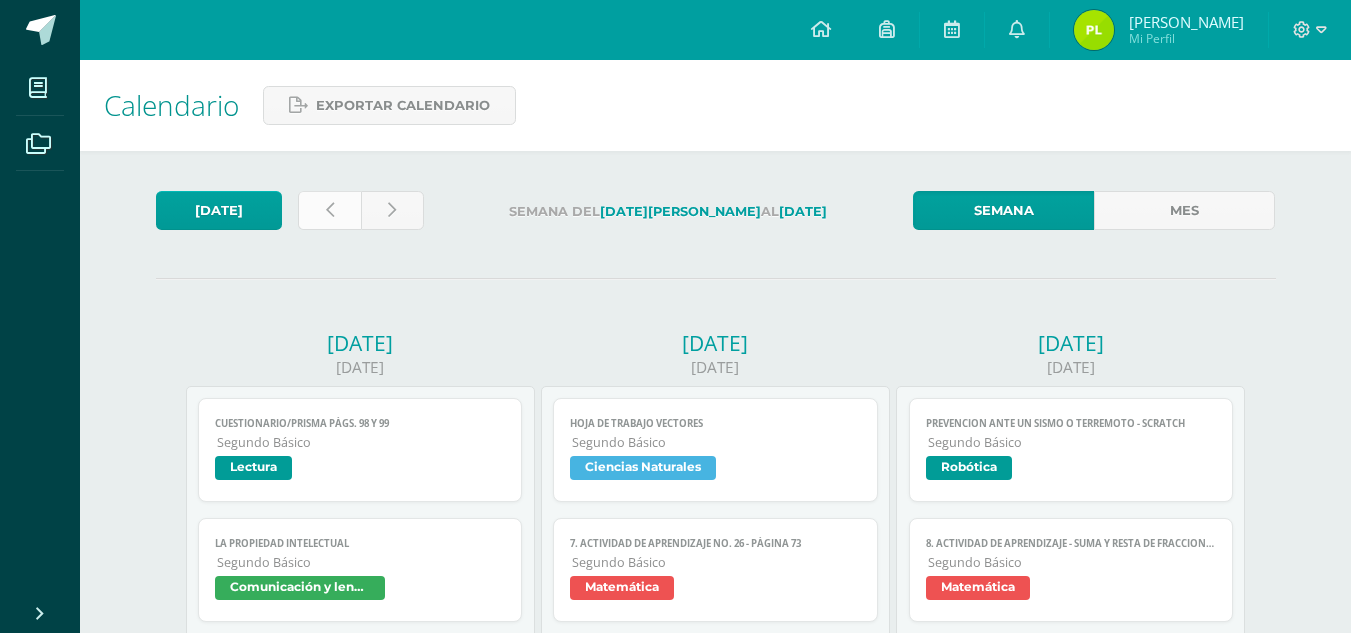 click at bounding box center (329, 210) 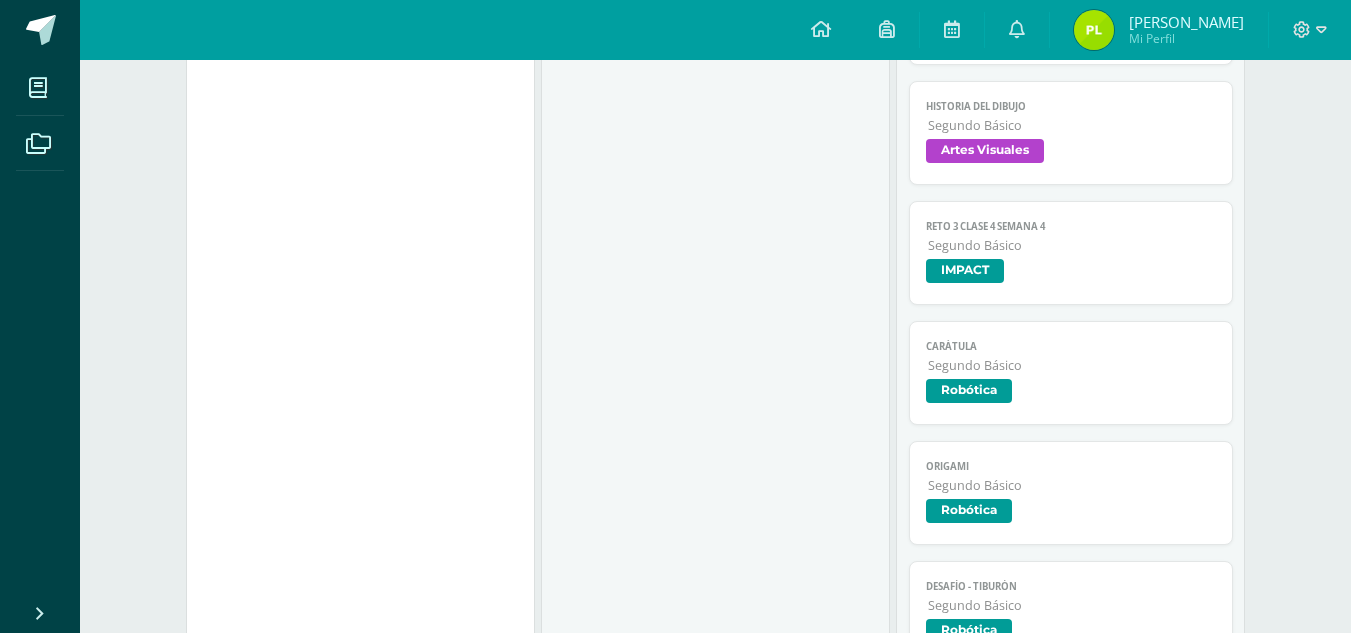 scroll, scrollTop: 438, scrollLeft: 0, axis: vertical 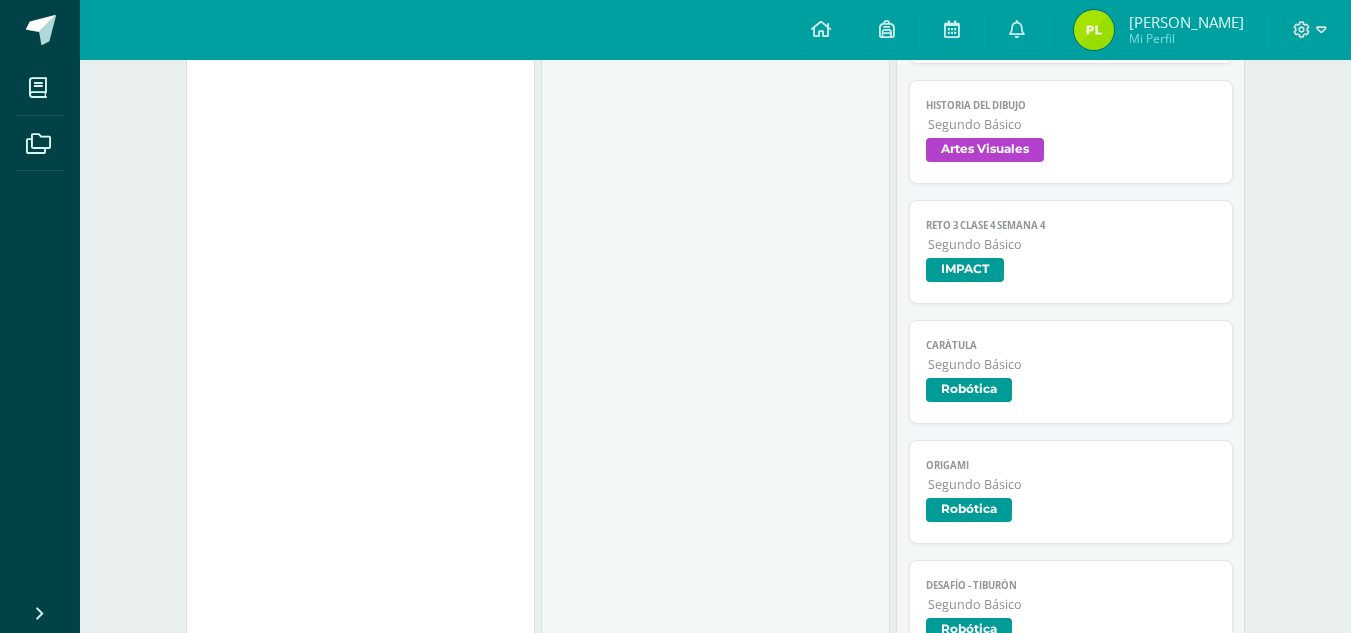 click on "Segundo Básico" at bounding box center [1072, 244] 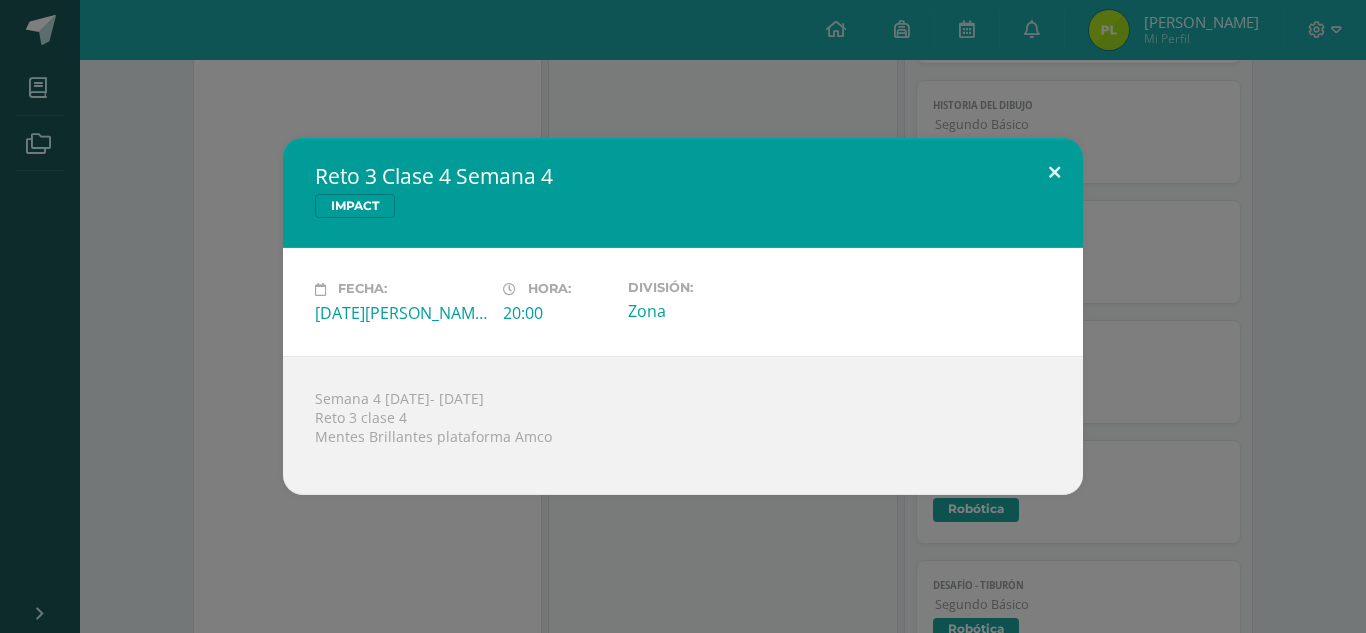 click at bounding box center (1054, 172) 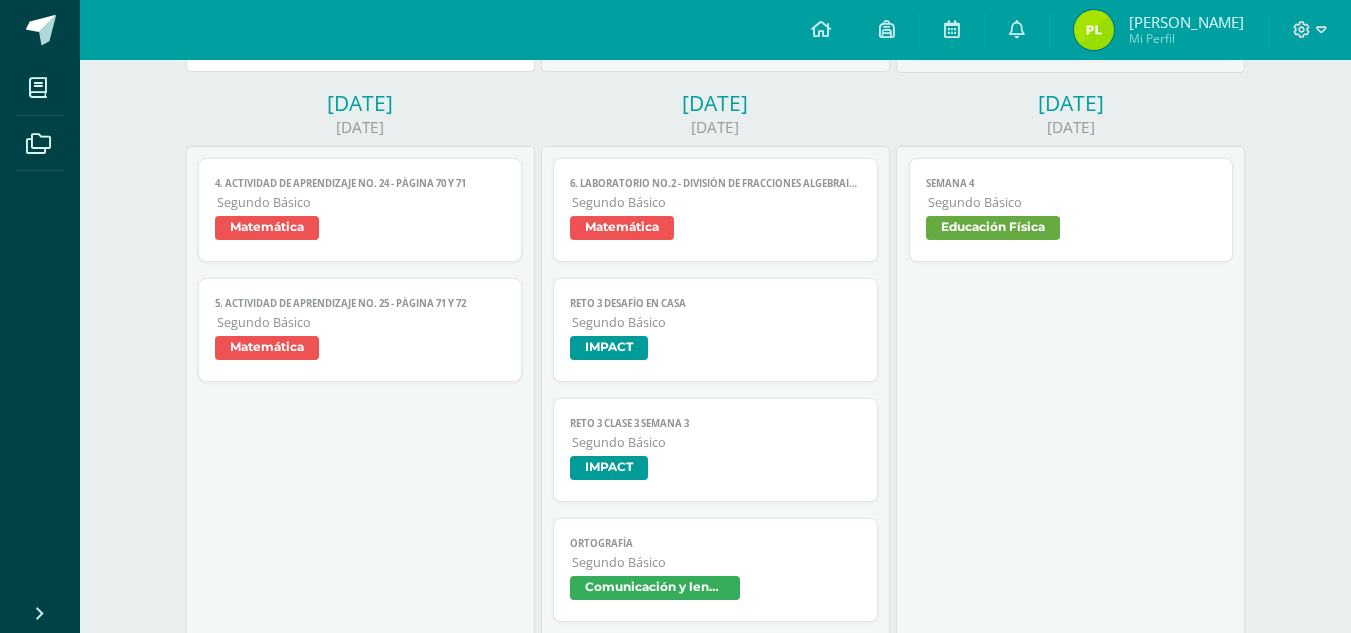 scroll, scrollTop: 1043, scrollLeft: 0, axis: vertical 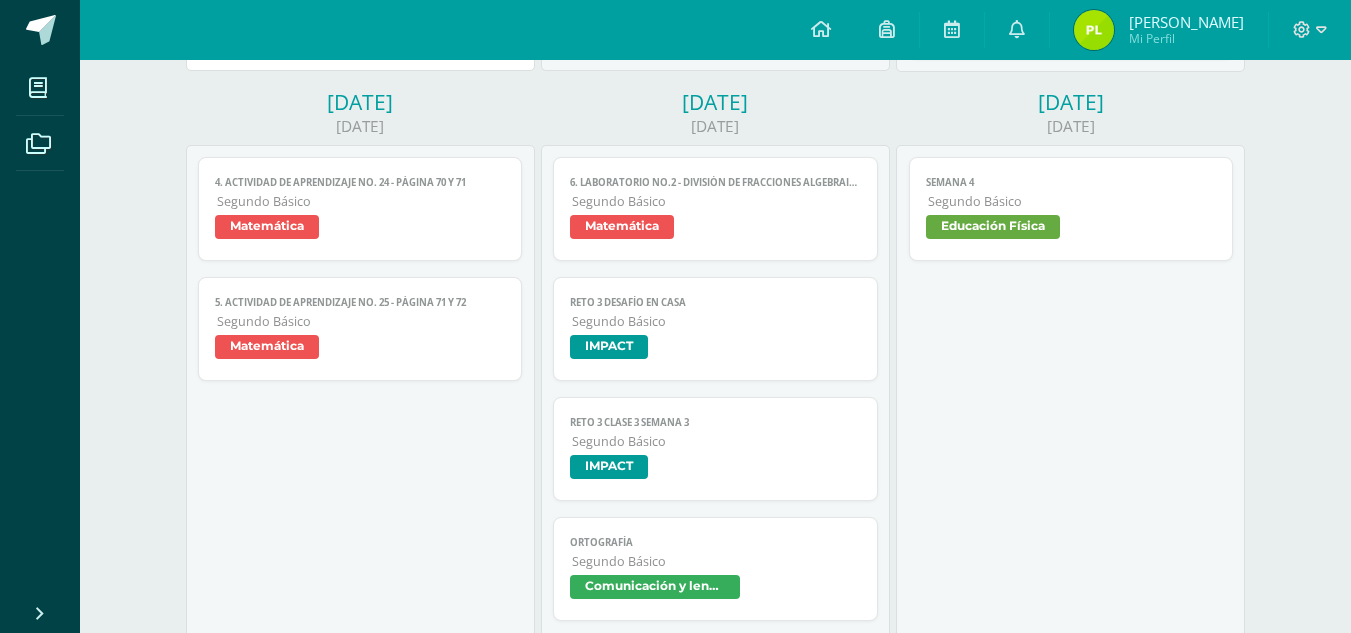 click on "Segundo Básico" at bounding box center (716, 321) 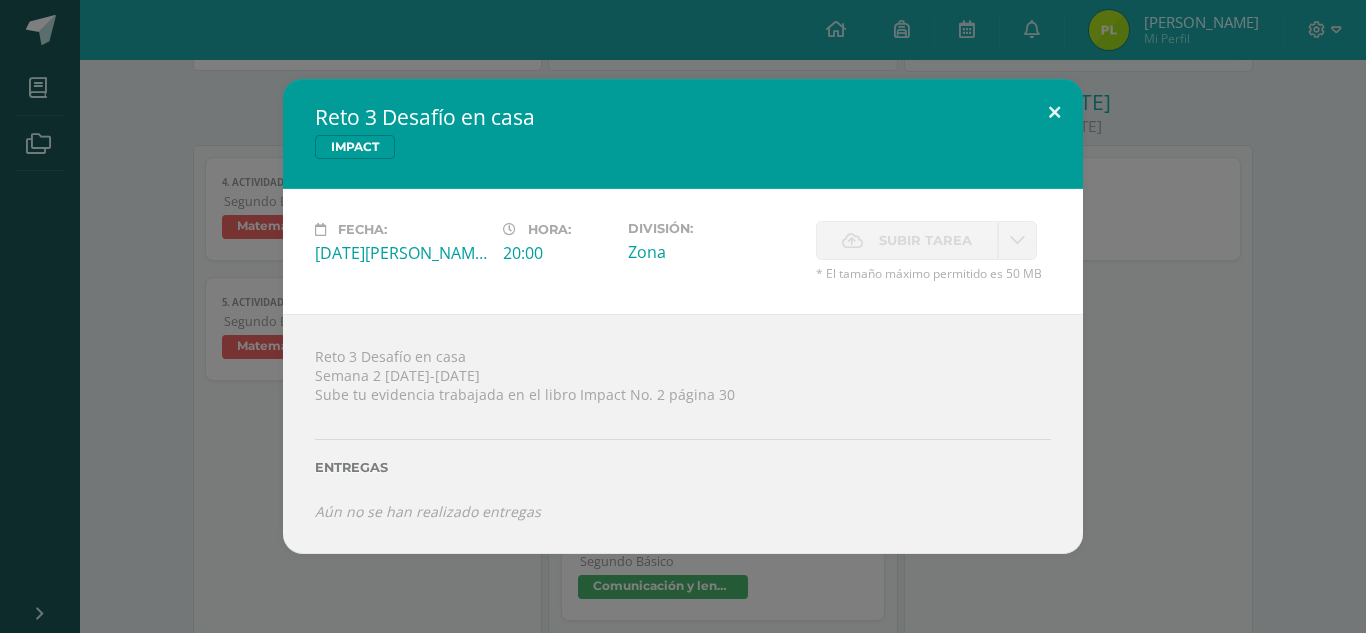 click at bounding box center [1054, 113] 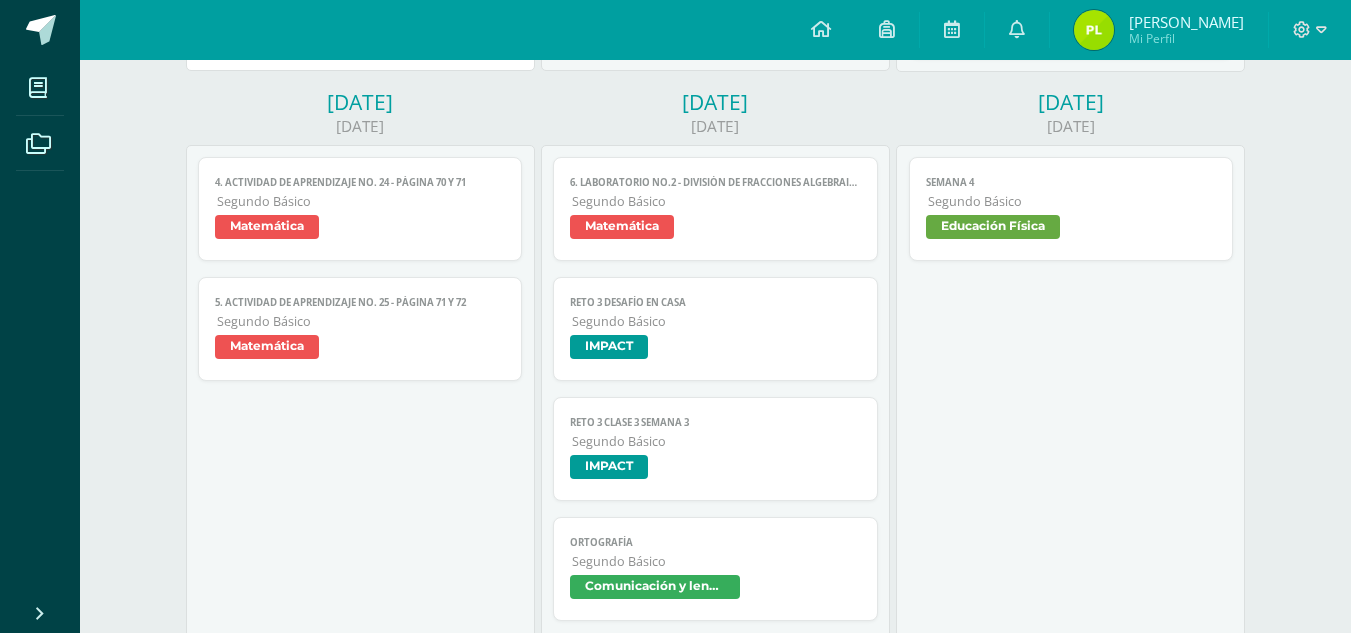 click on "Segundo Básico" at bounding box center (716, 441) 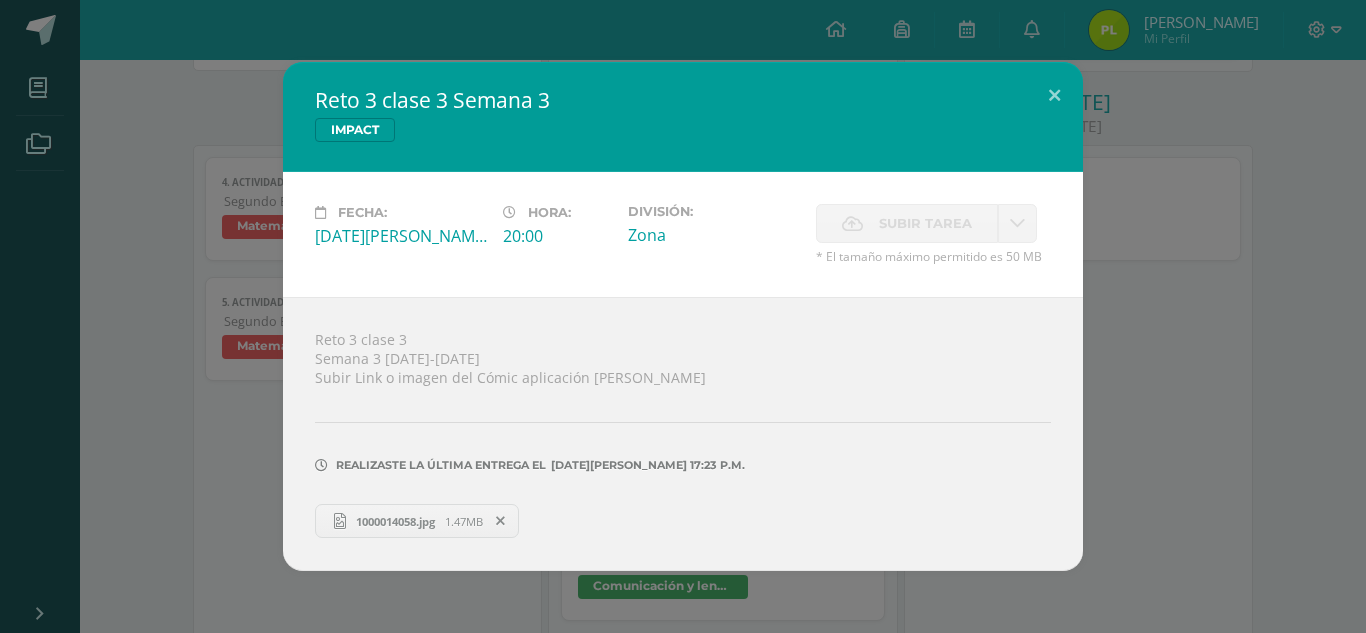 click on "1000014058.jpg
1.47MB" at bounding box center (417, 521) 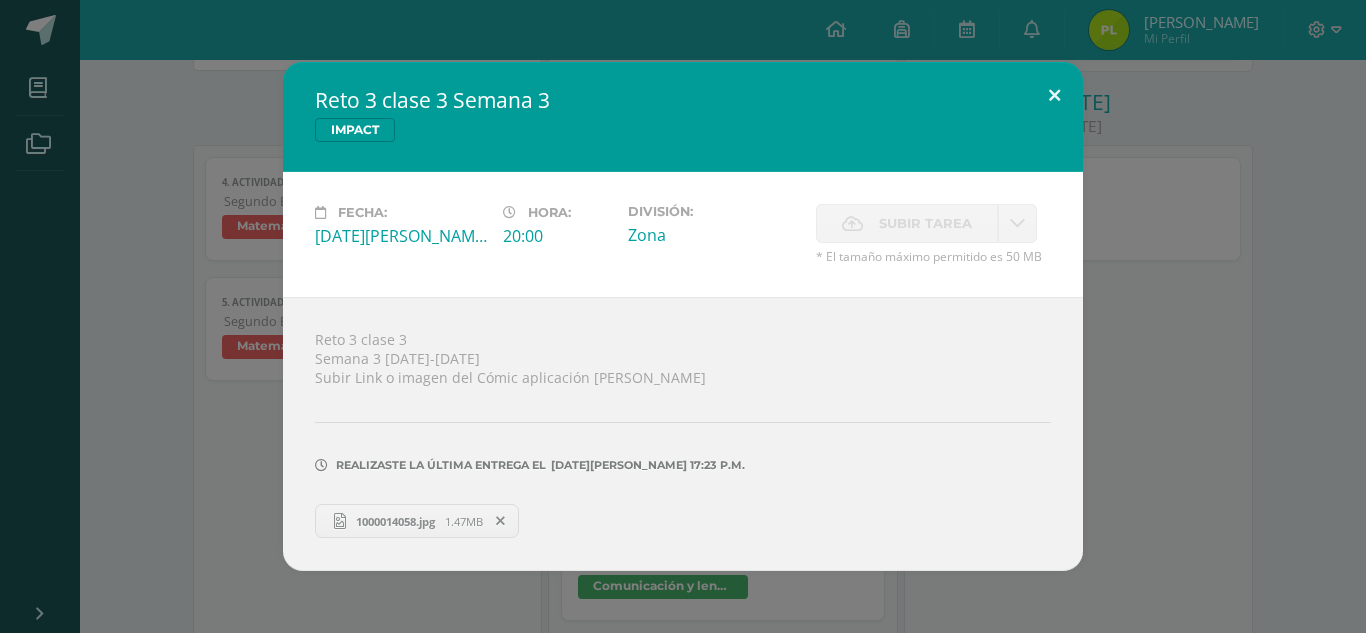click at bounding box center [1054, 96] 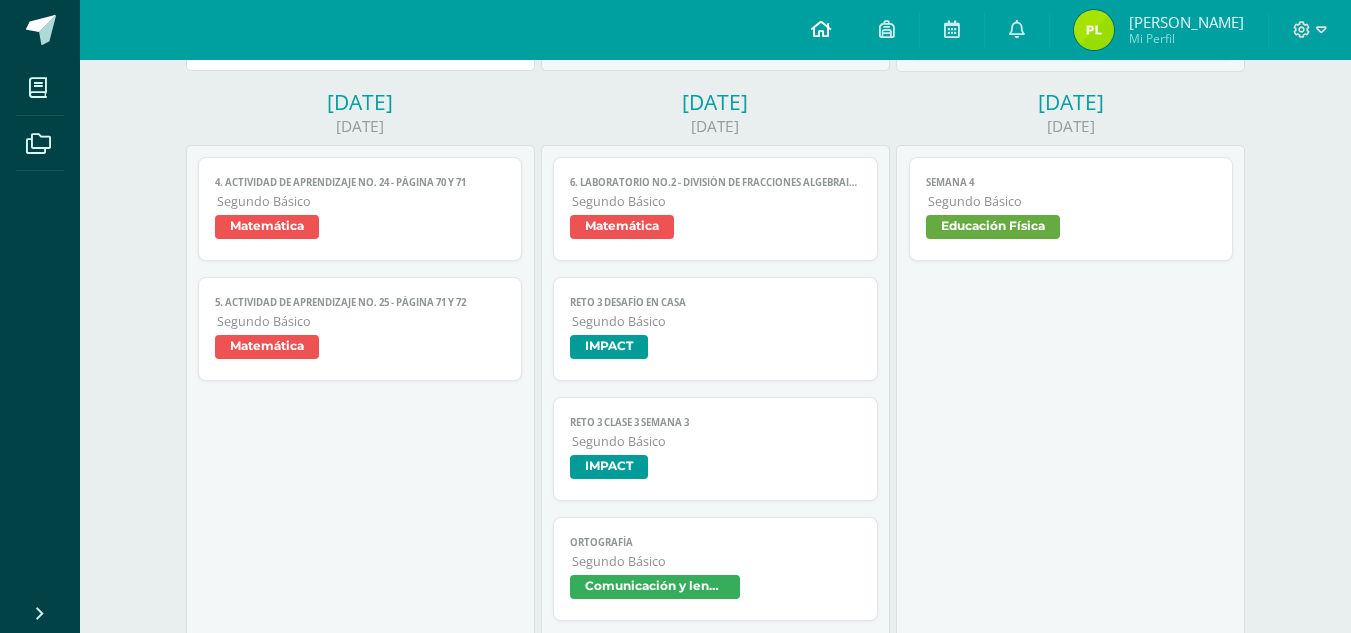 click at bounding box center (821, 30) 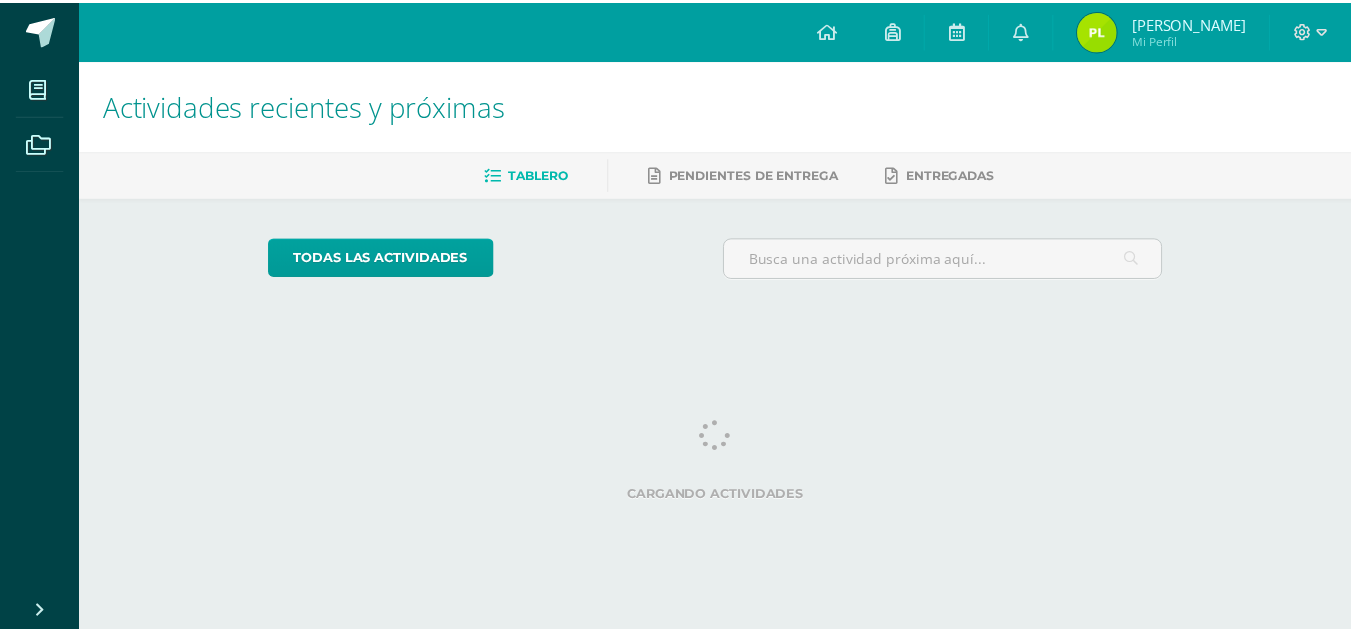 scroll, scrollTop: 0, scrollLeft: 0, axis: both 